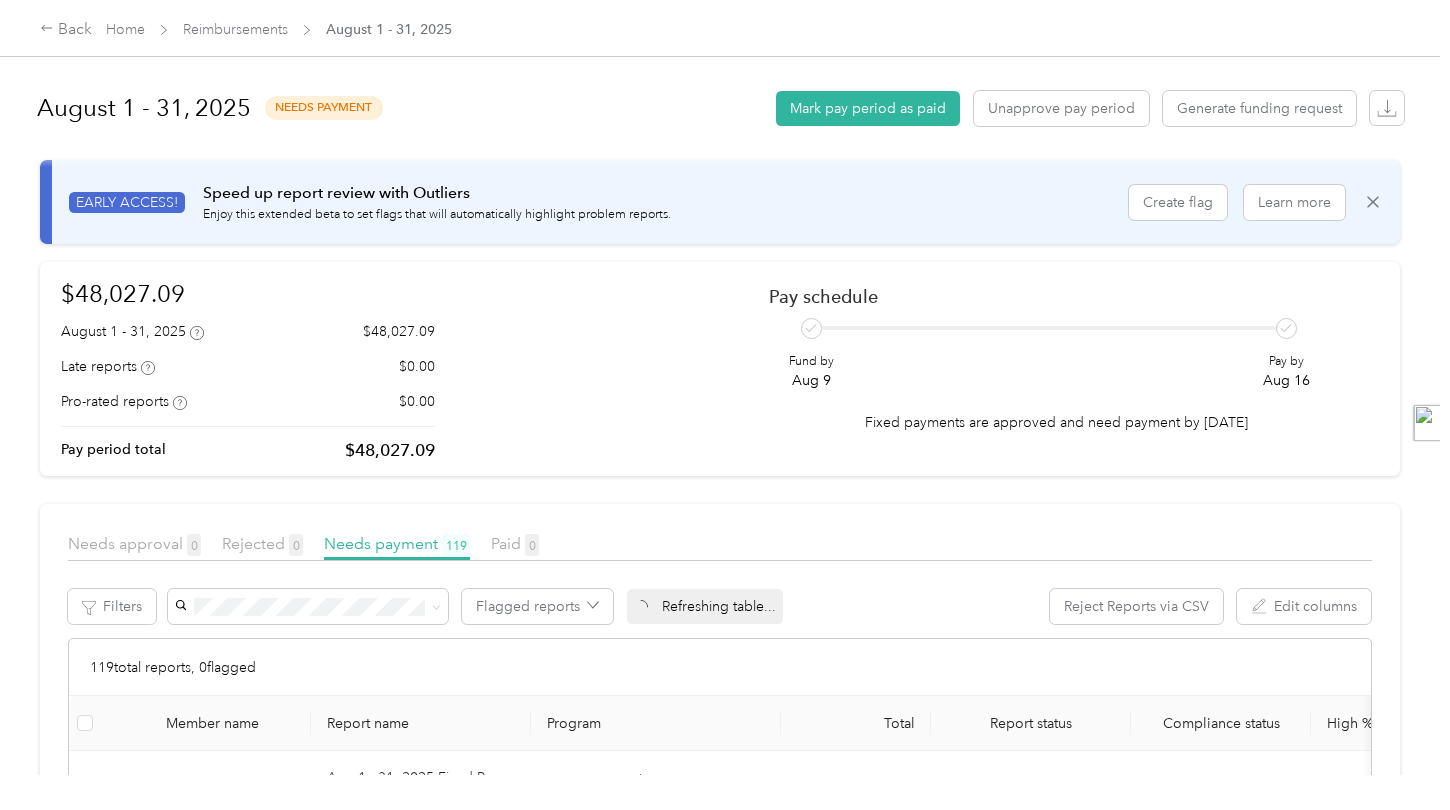 scroll, scrollTop: 0, scrollLeft: 0, axis: both 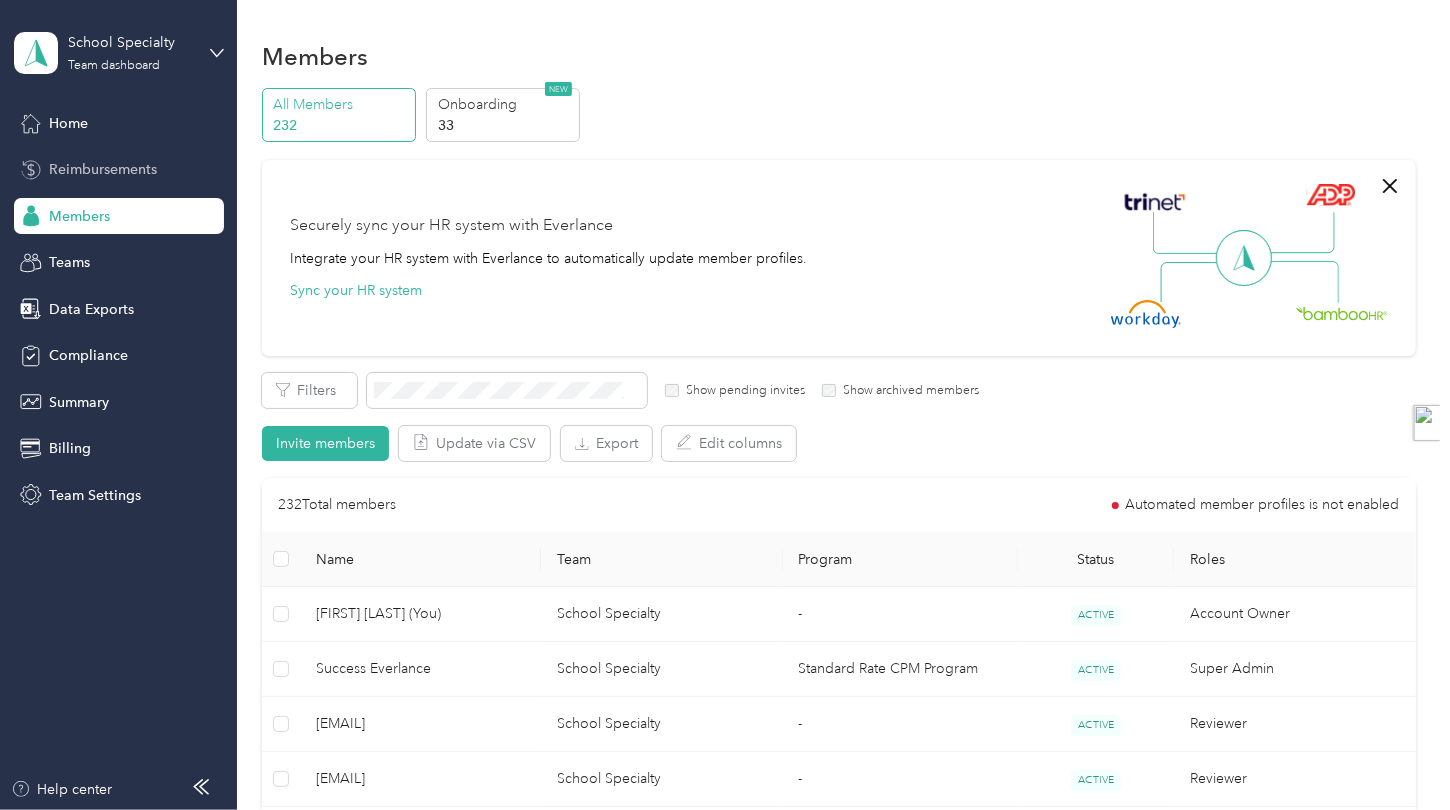 click on "Reimbursements" at bounding box center (119, 170) 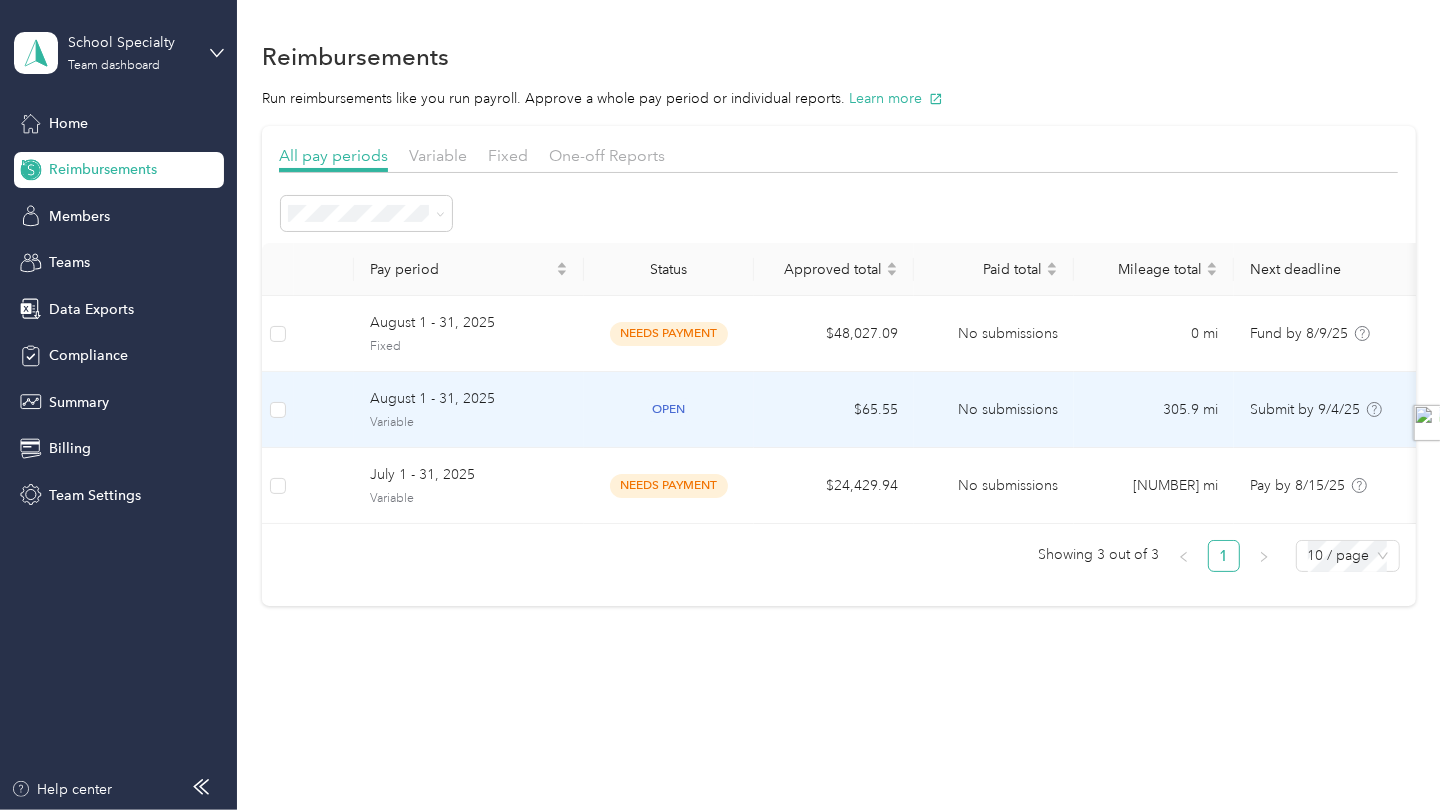 click on "August 1 - 31, 2025" at bounding box center [469, 399] 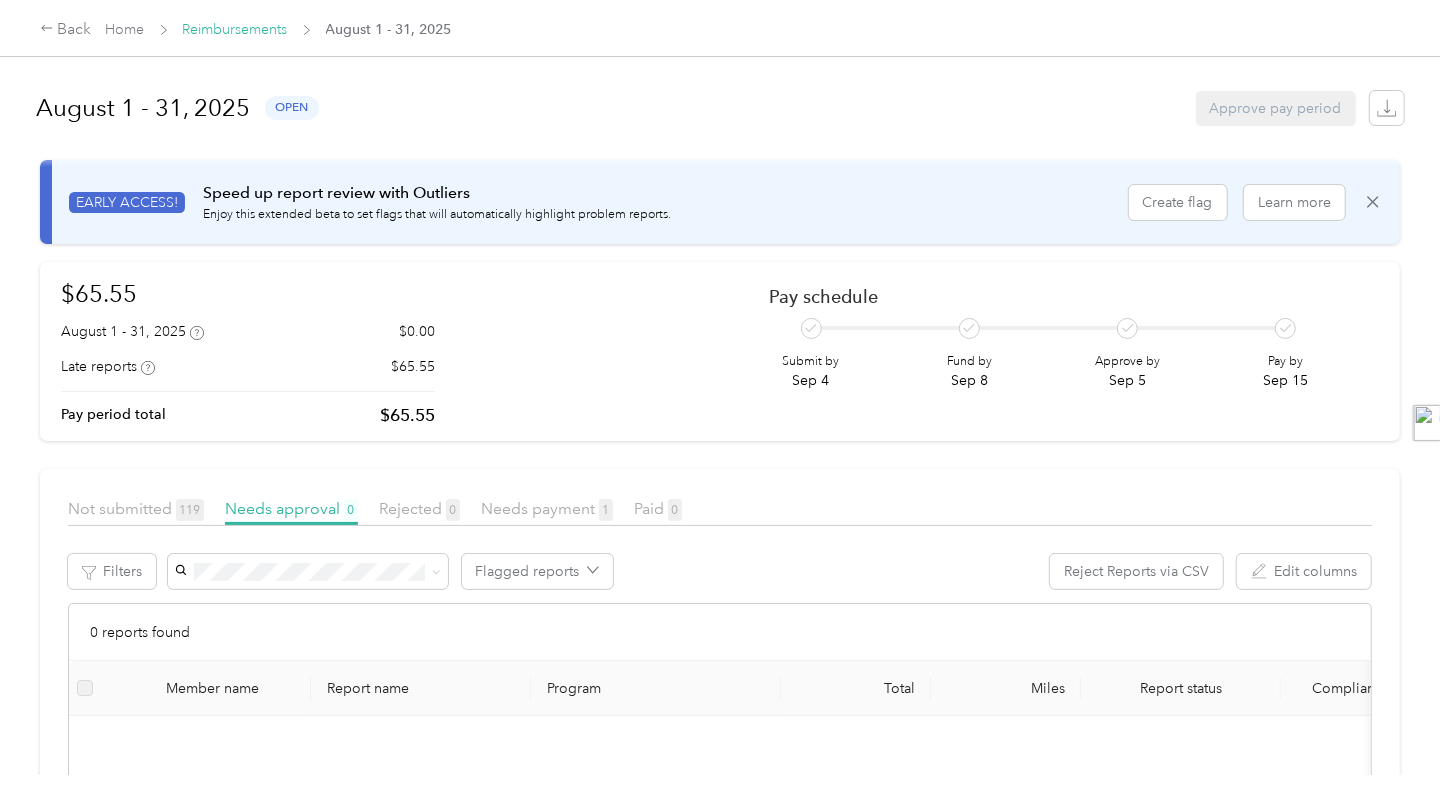 click on "Reimbursements" at bounding box center [235, 29] 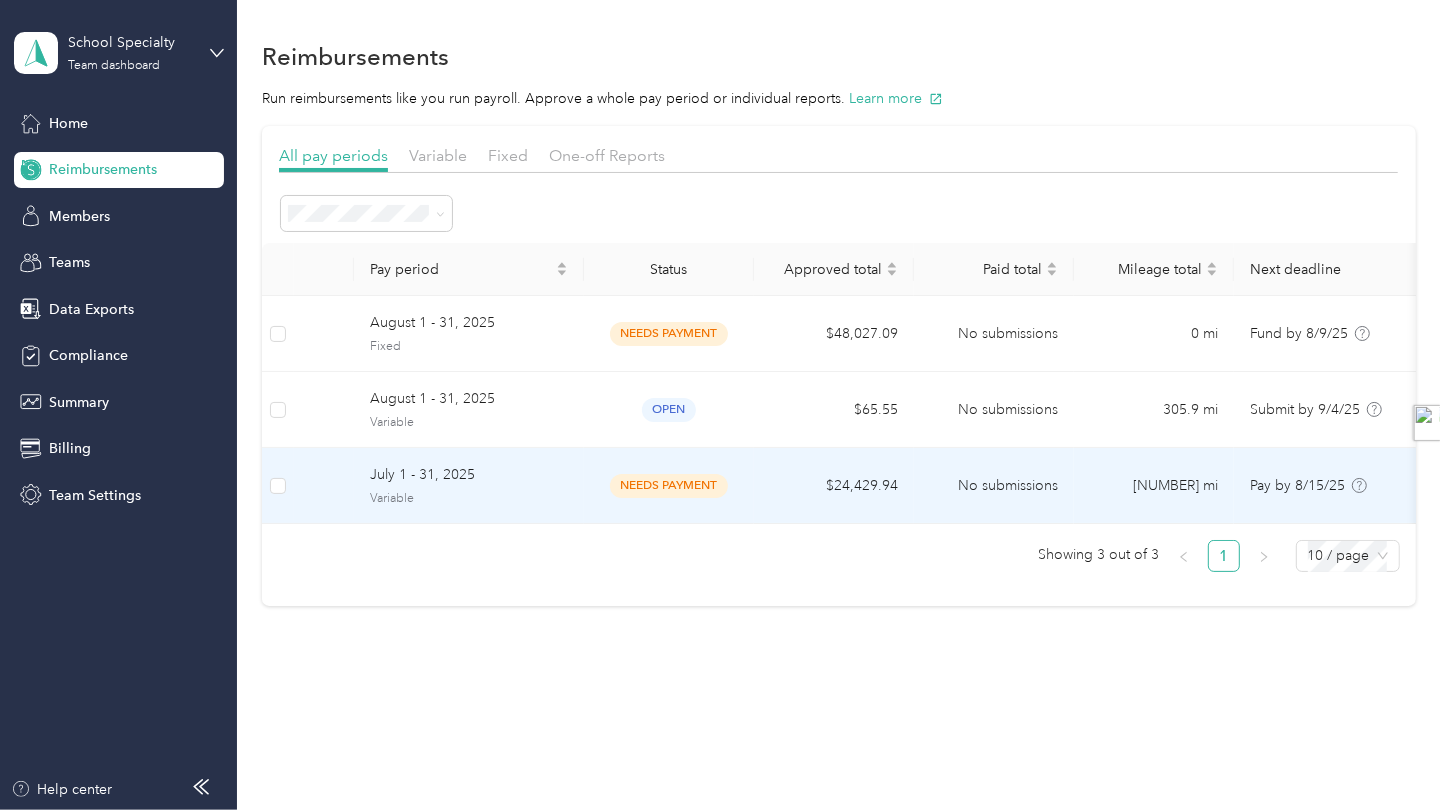 click on "July 1 - 31, 2025" at bounding box center (469, 475) 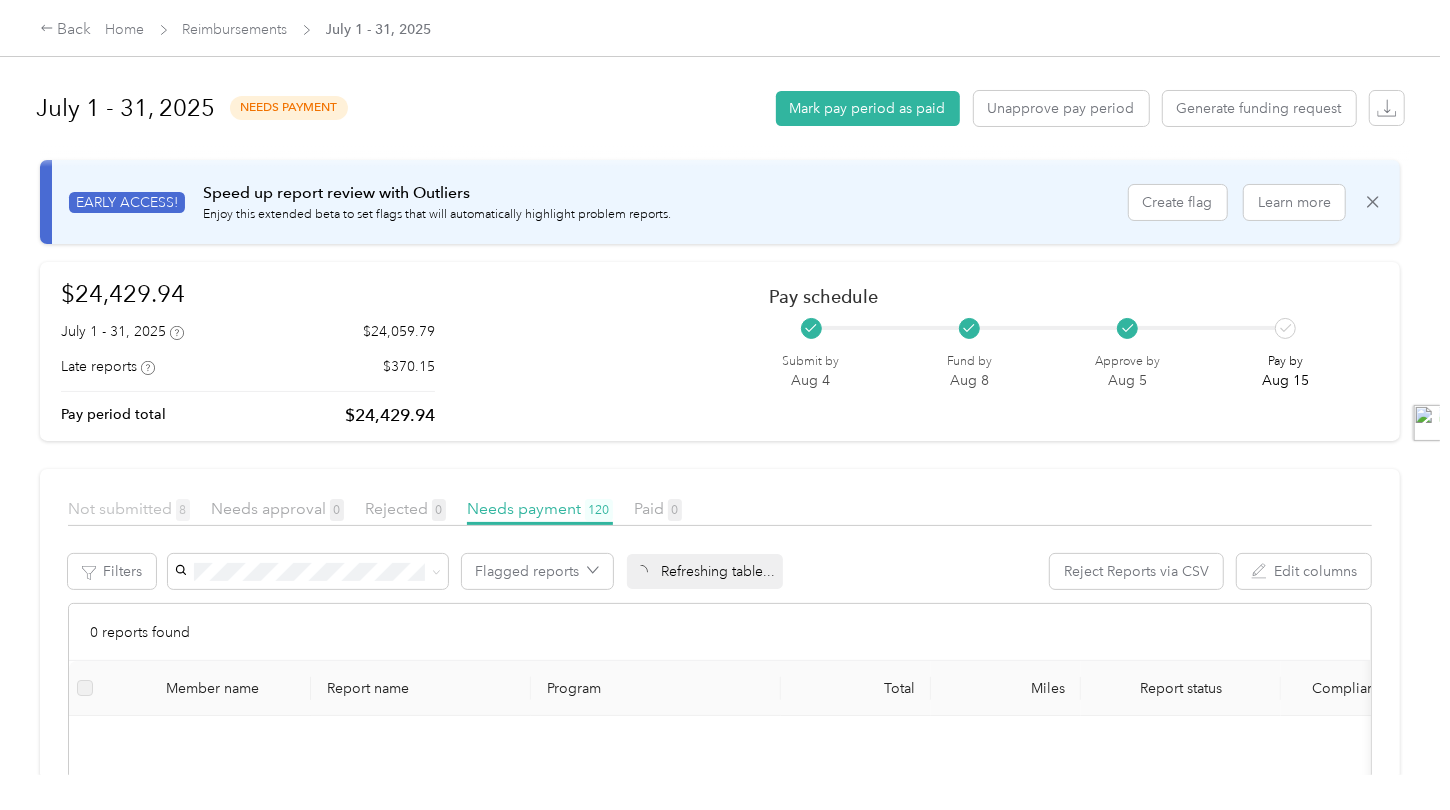 click on "Not submitted   8" at bounding box center [129, 508] 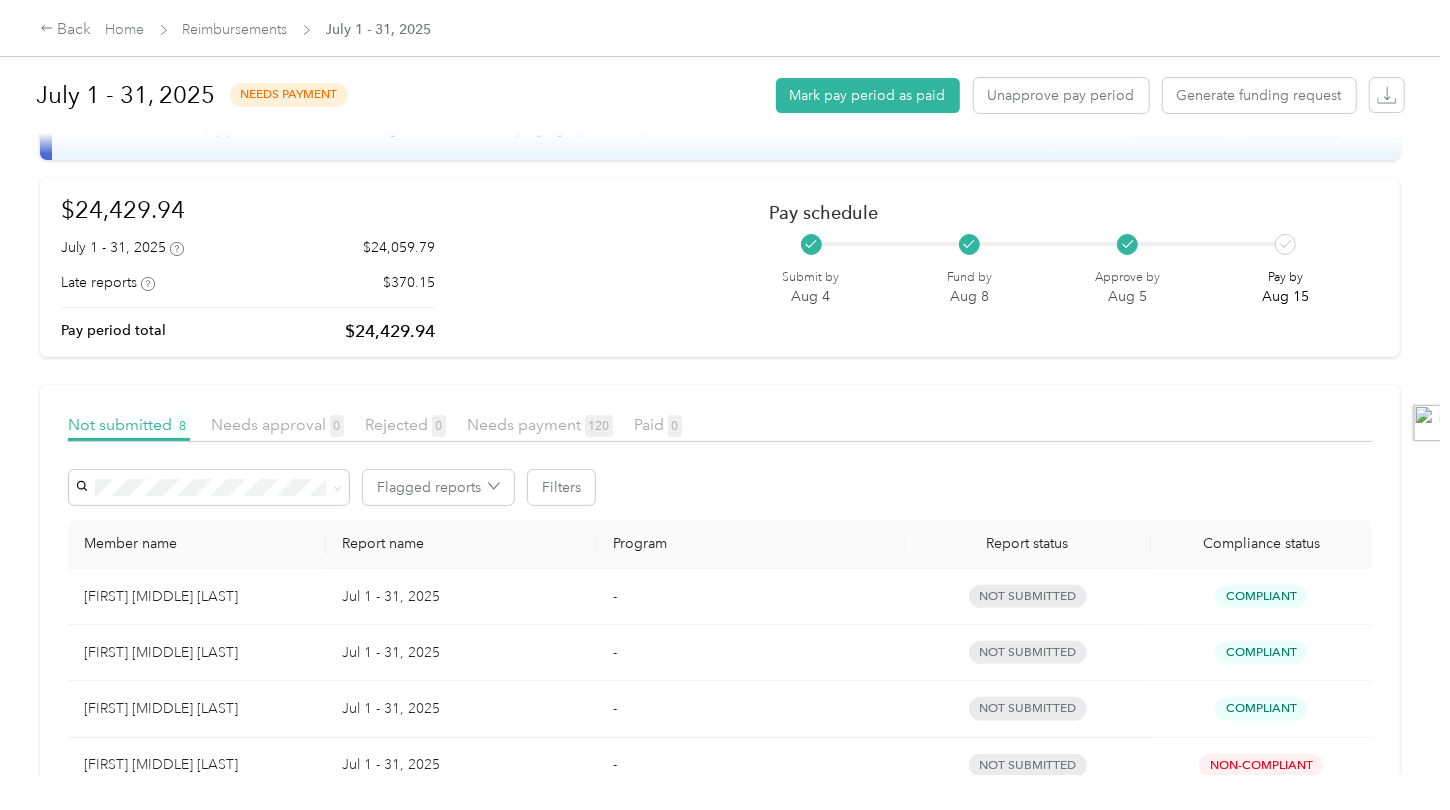 scroll, scrollTop: 300, scrollLeft: 0, axis: vertical 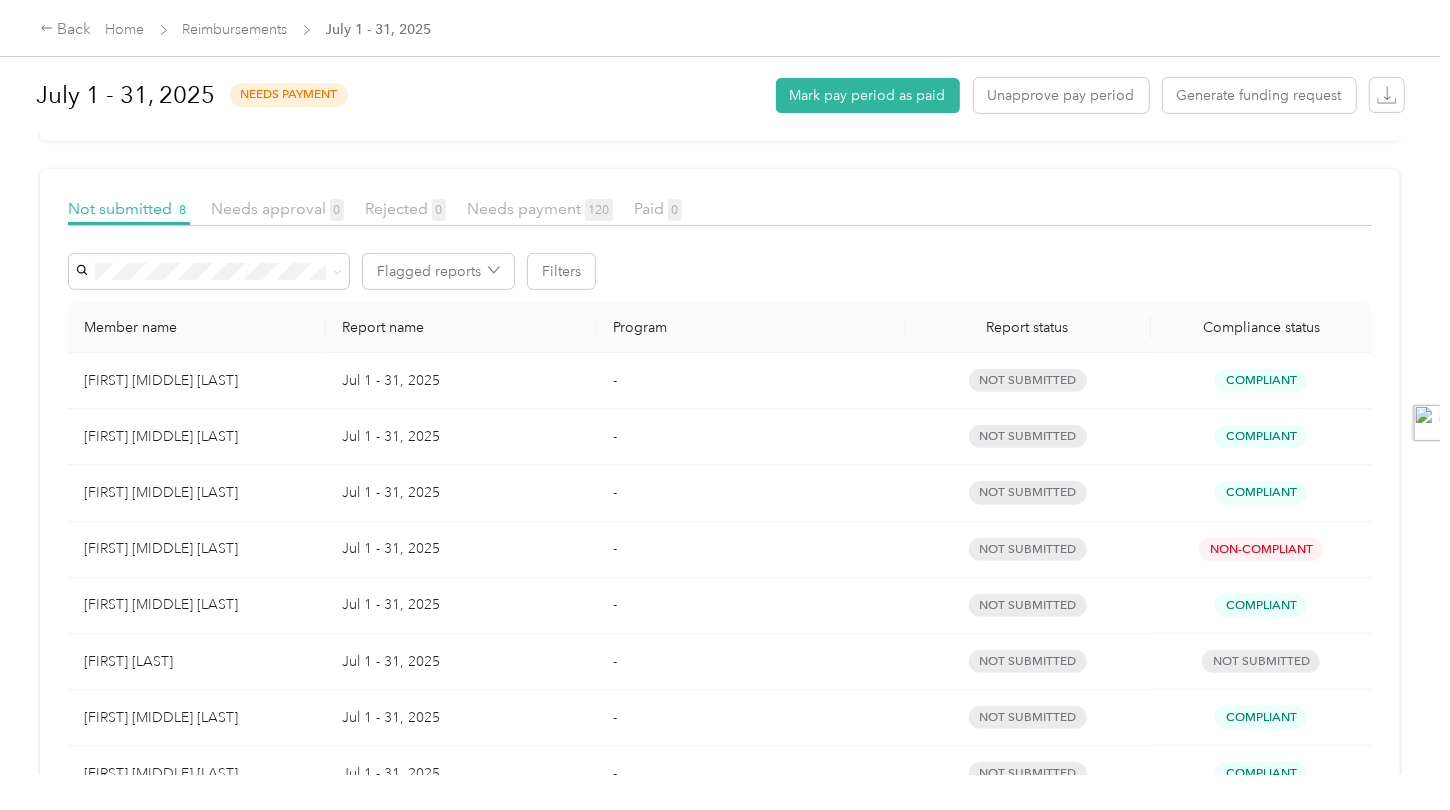 click on "July 1 - 31, 2025 needs payment Mark pay period as paid Unapprove pay period Generate funding request" at bounding box center (720, 95) 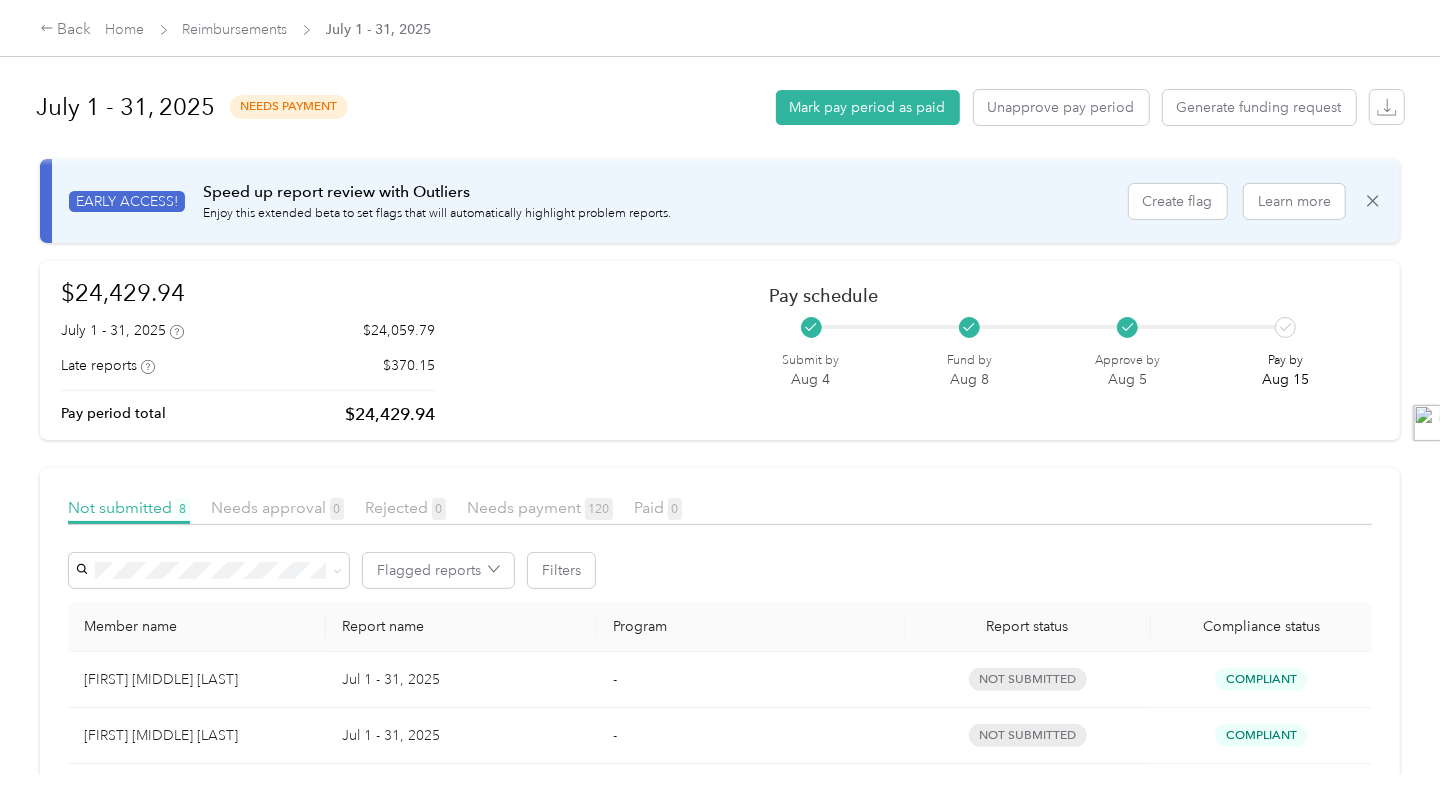 scroll, scrollTop: 0, scrollLeft: 0, axis: both 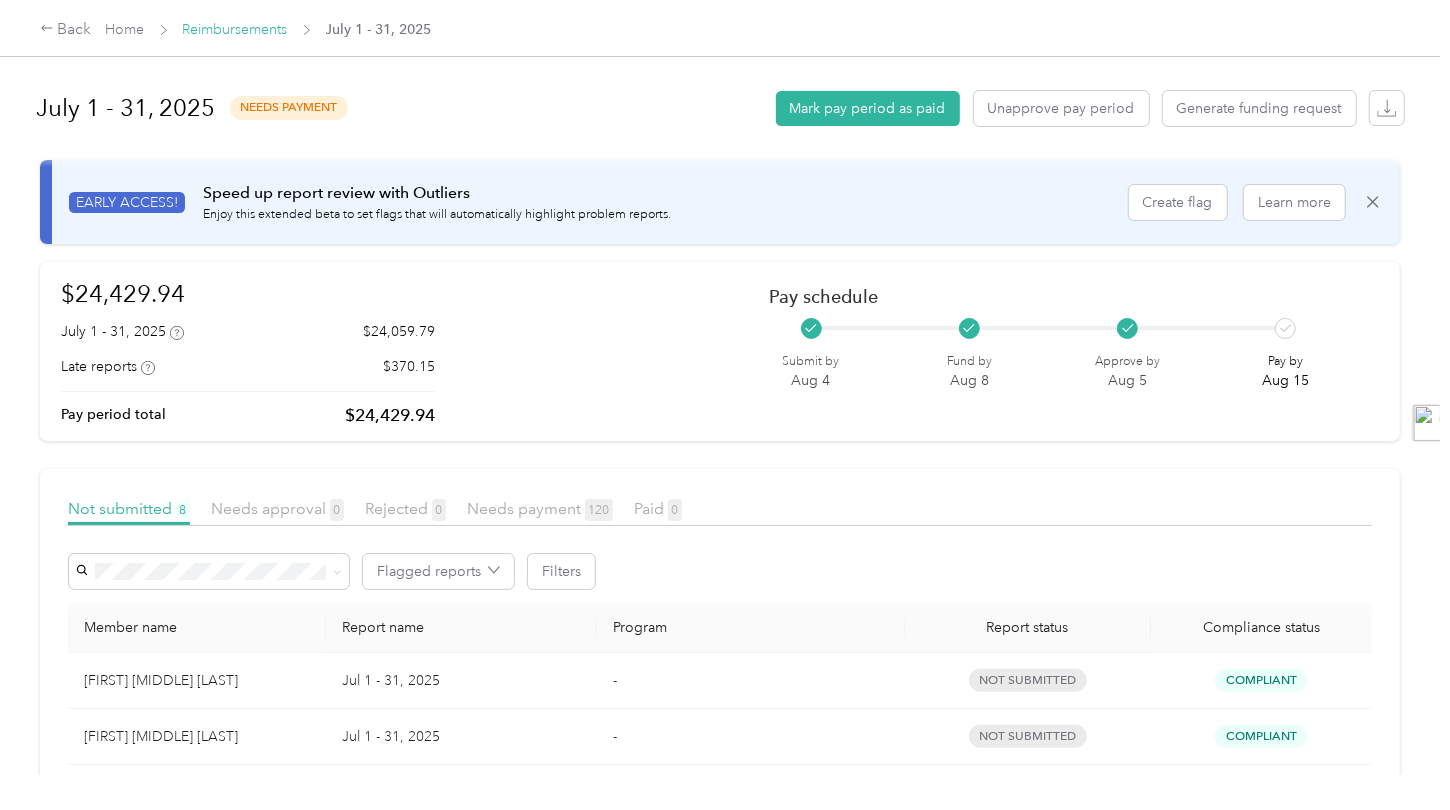 click on "Reimbursements" at bounding box center (235, 29) 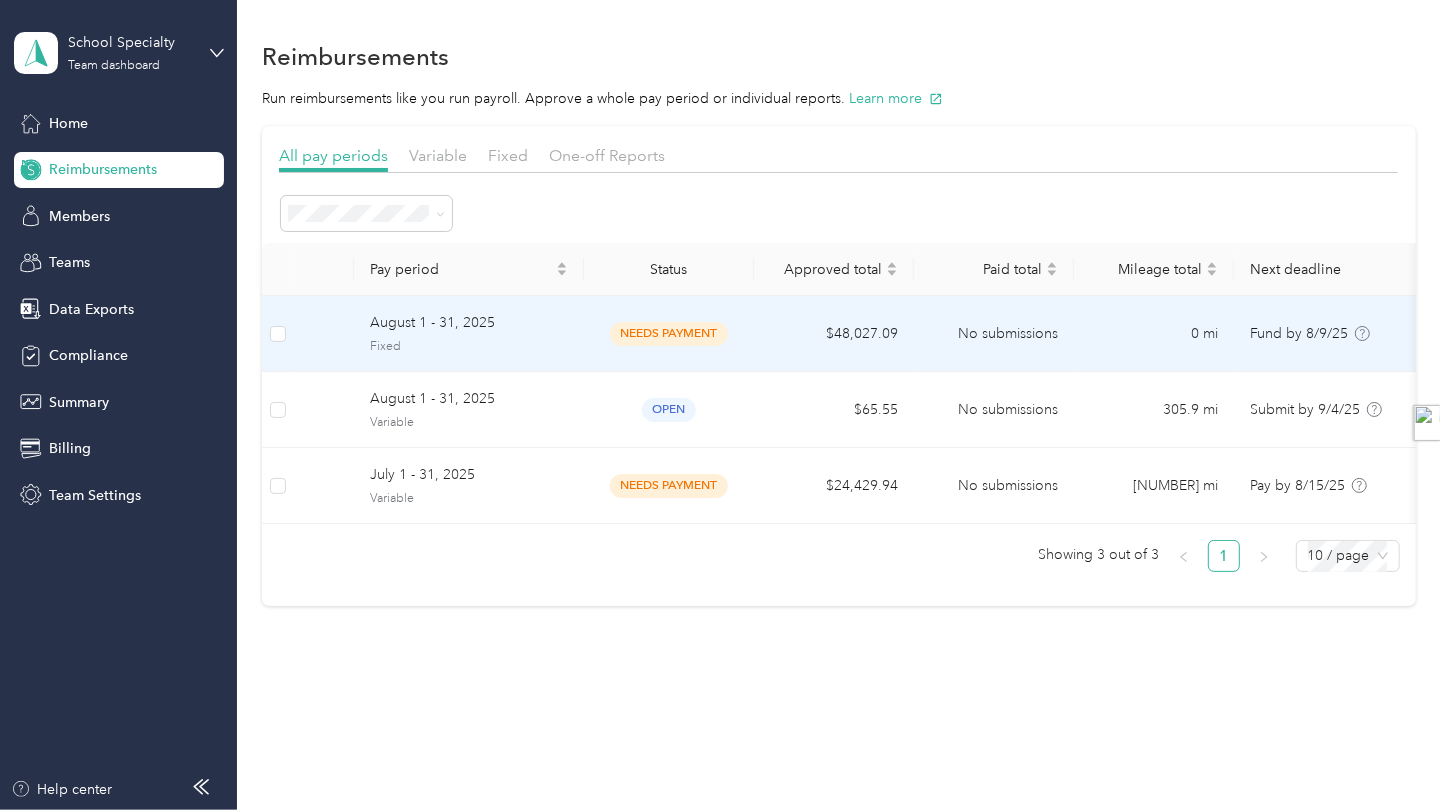 click on "August 1 - 31, 2025" at bounding box center (469, 323) 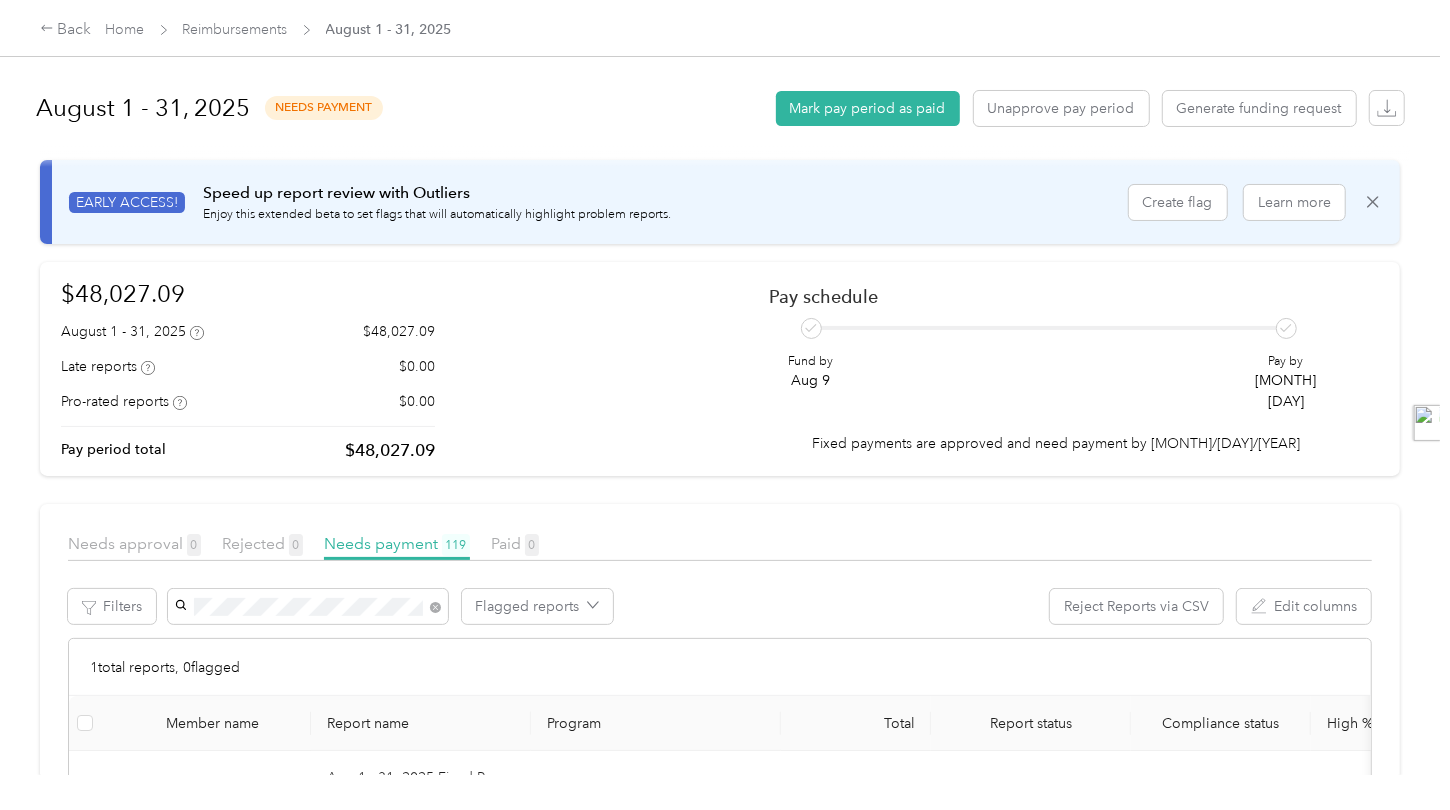 click on "Shawn Aiwohi" at bounding box center [307, 643] 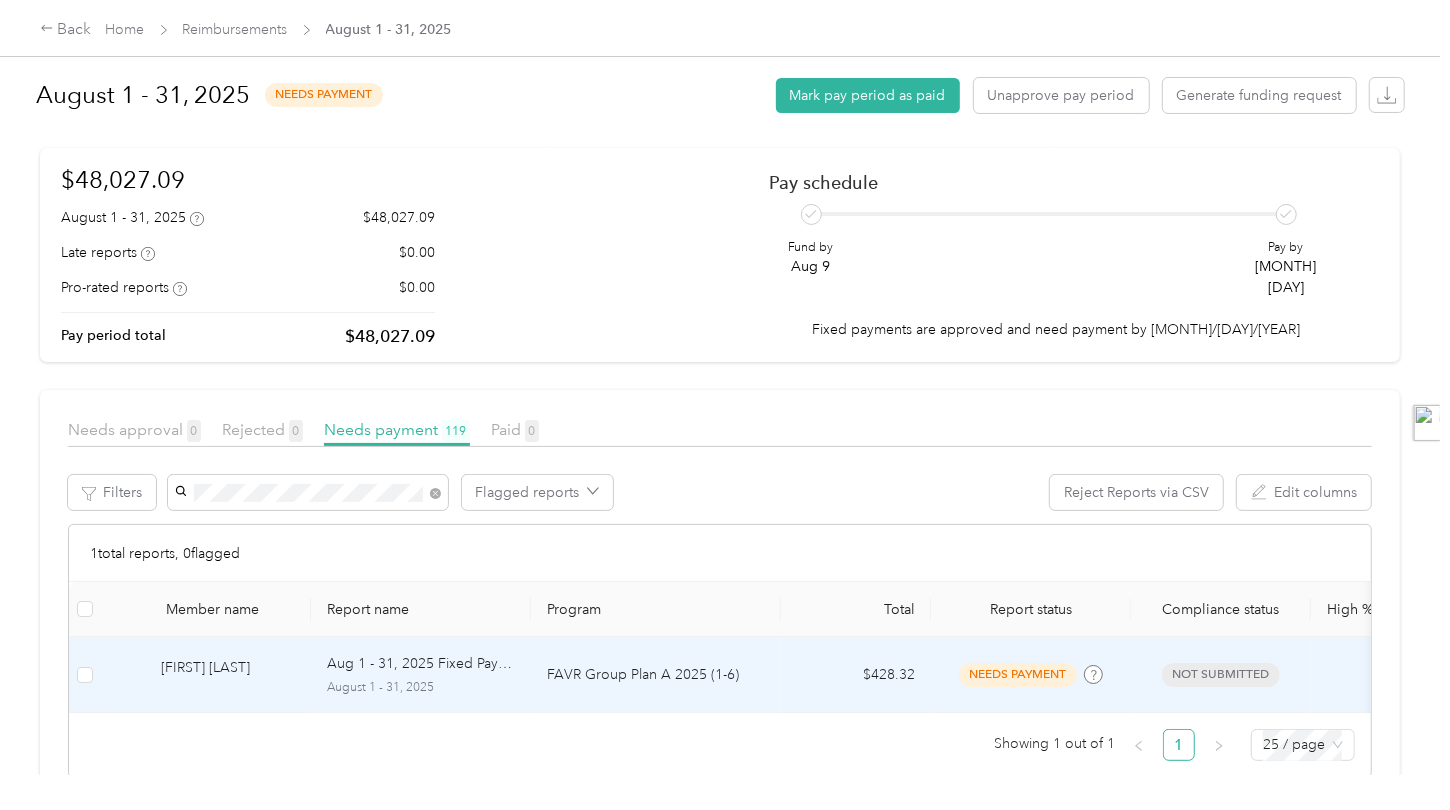 scroll, scrollTop: 173, scrollLeft: 0, axis: vertical 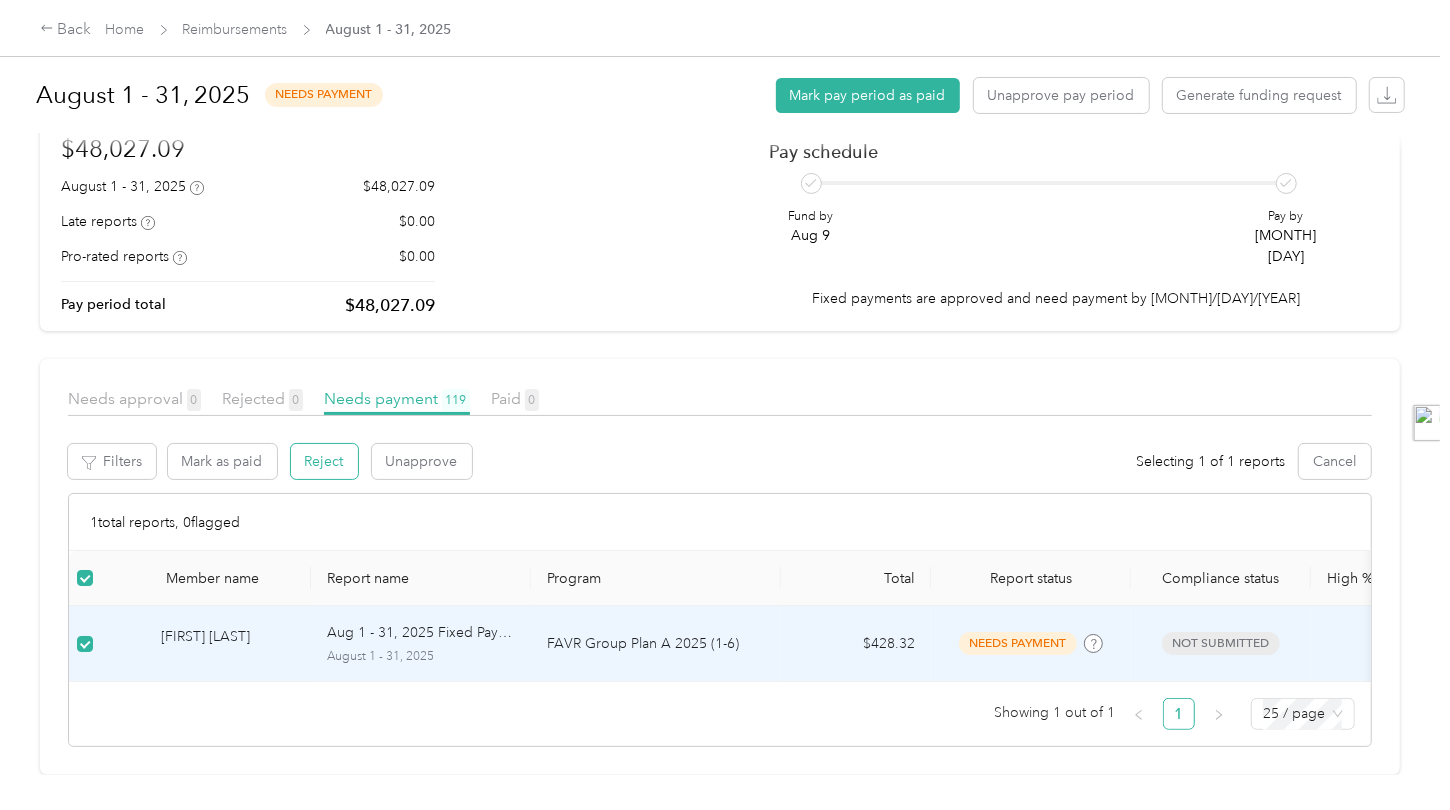 click on "Reject" at bounding box center (324, 461) 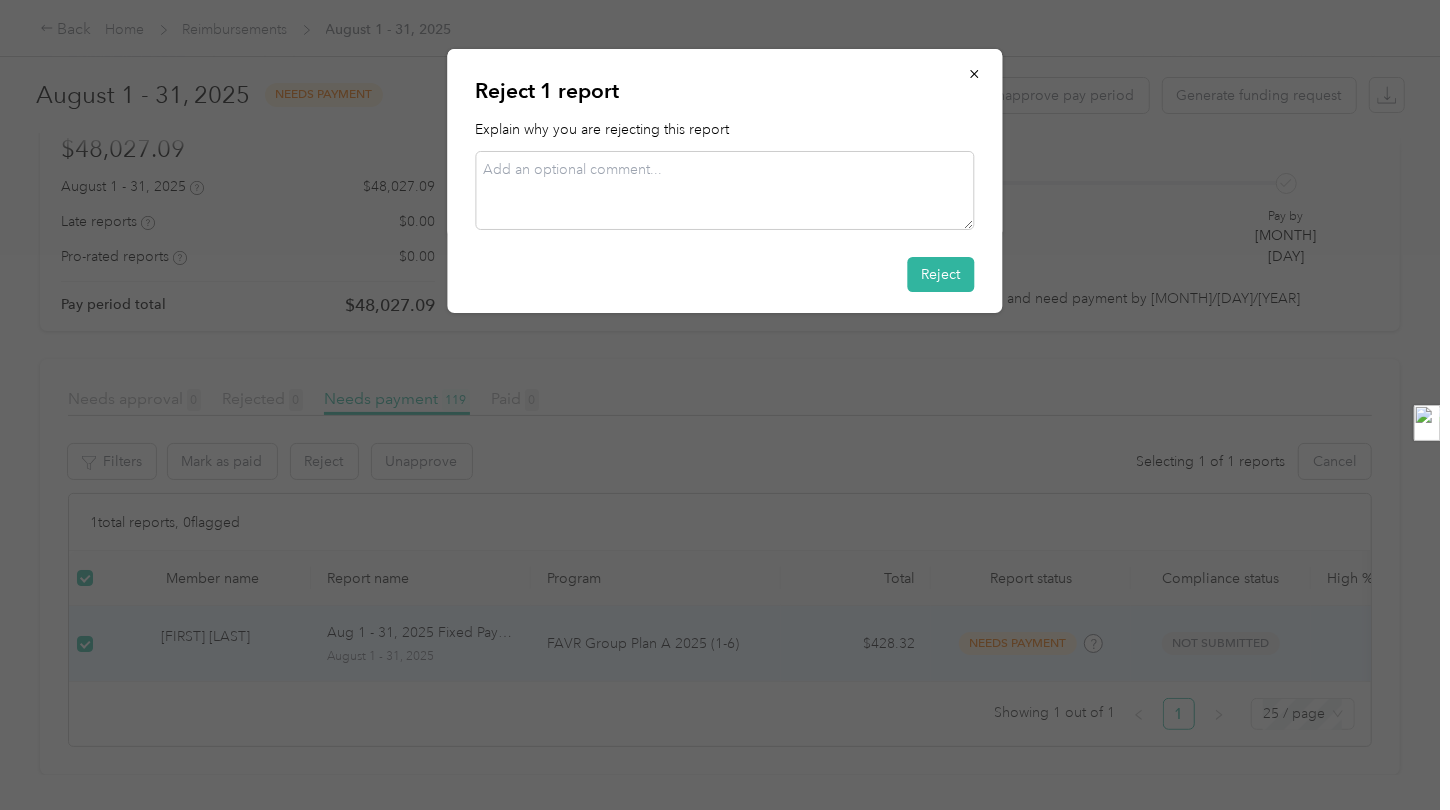 click at bounding box center (725, 190) 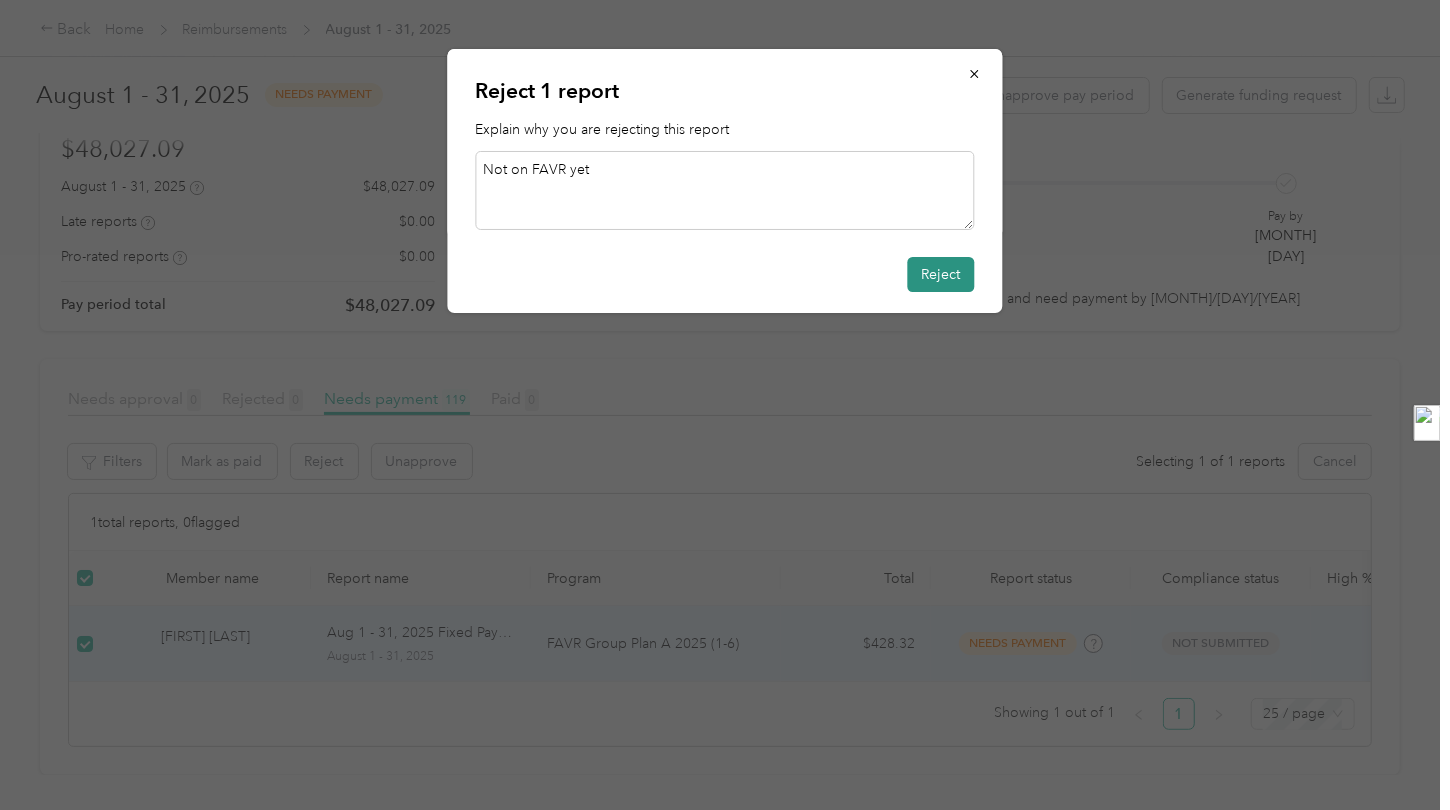 type on "Not on FAVR yet" 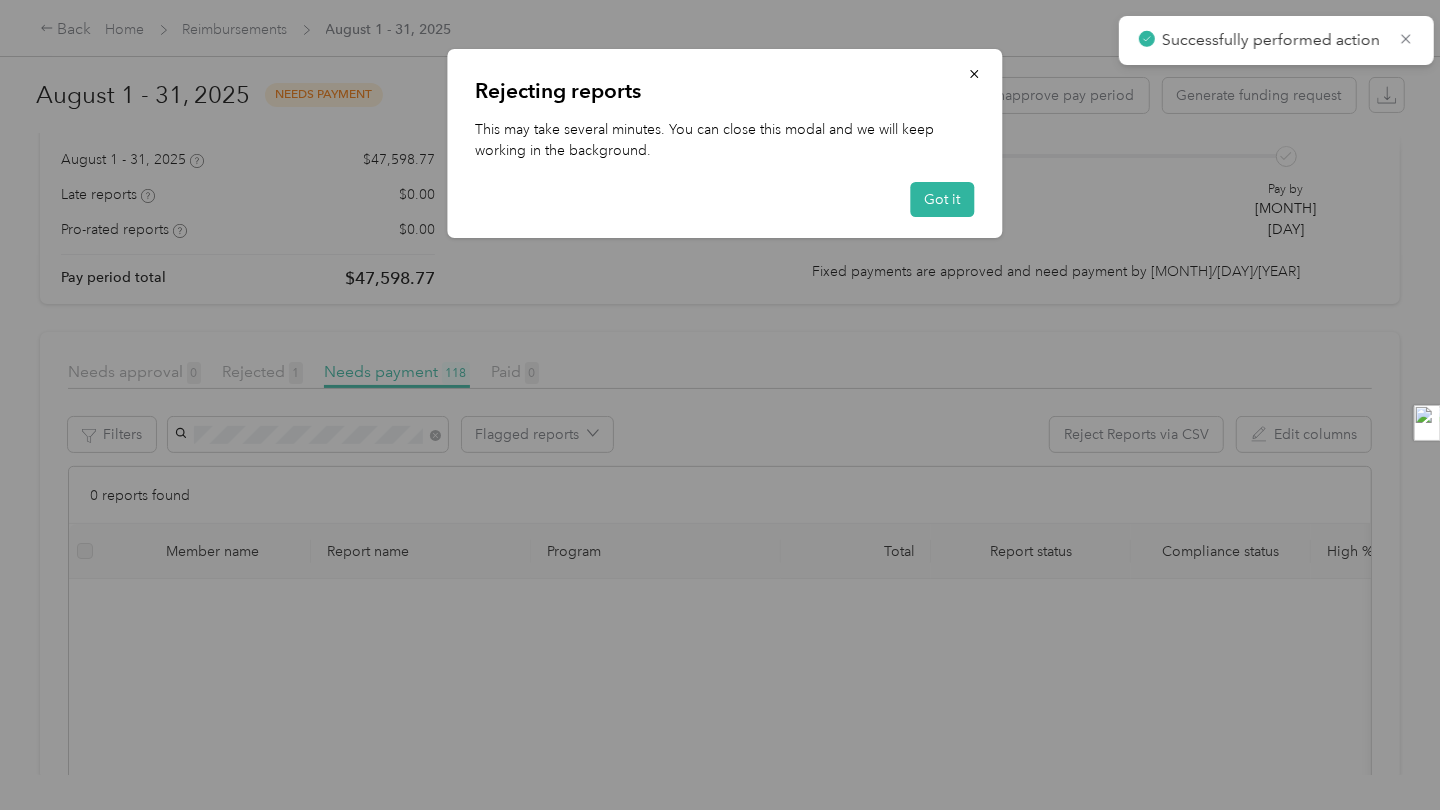 click at bounding box center [725, 405] 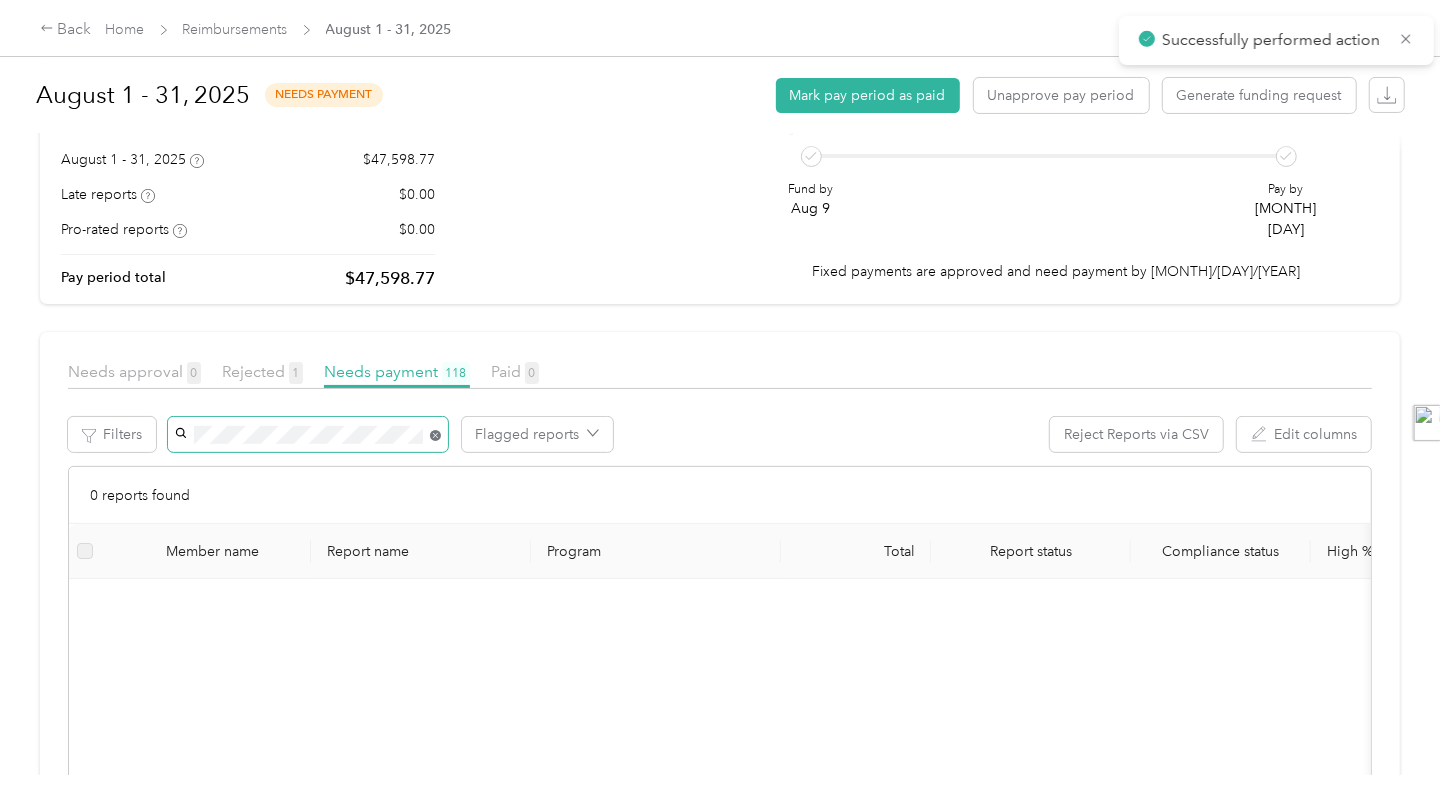 click 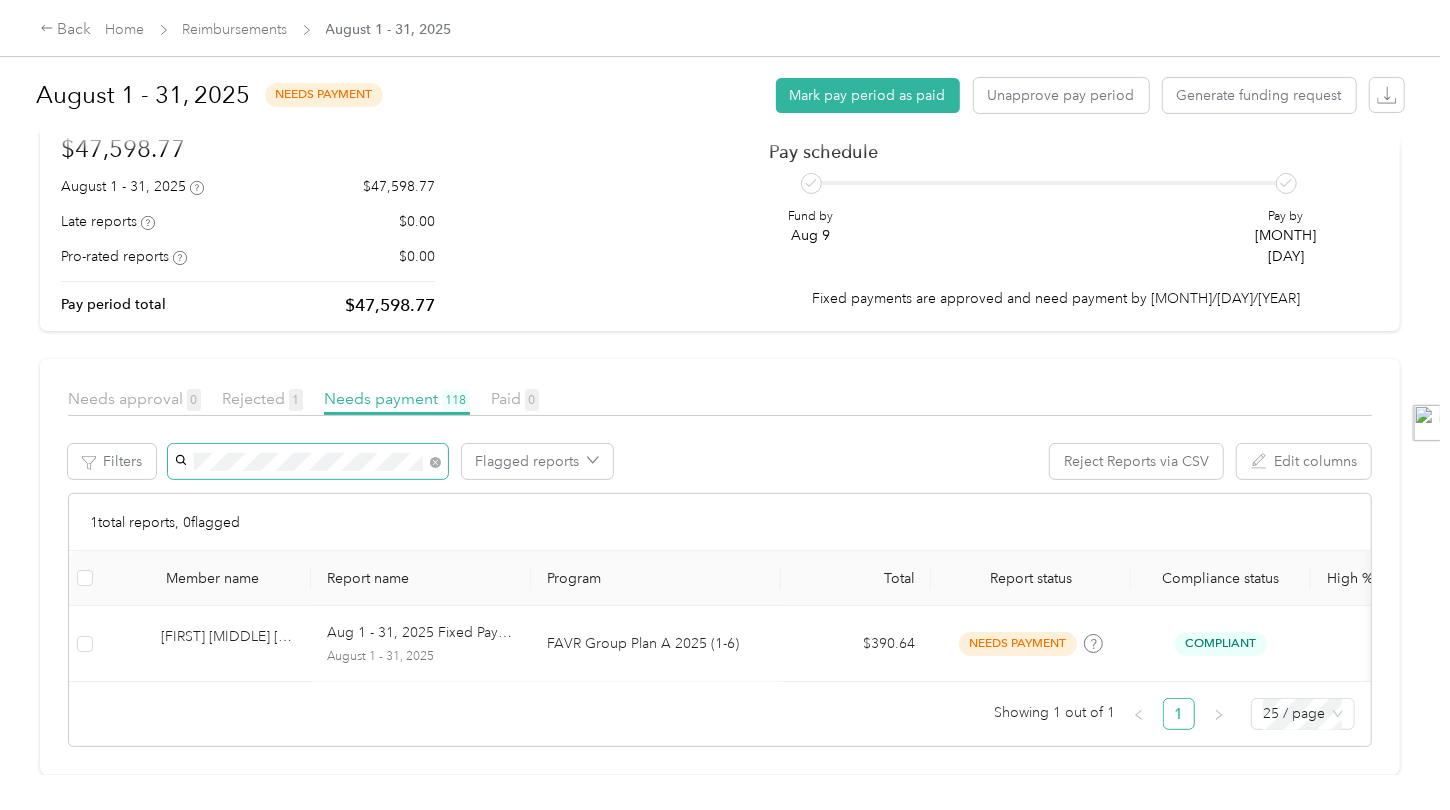 click on "Charles D. Hall" at bounding box center (258, 470) 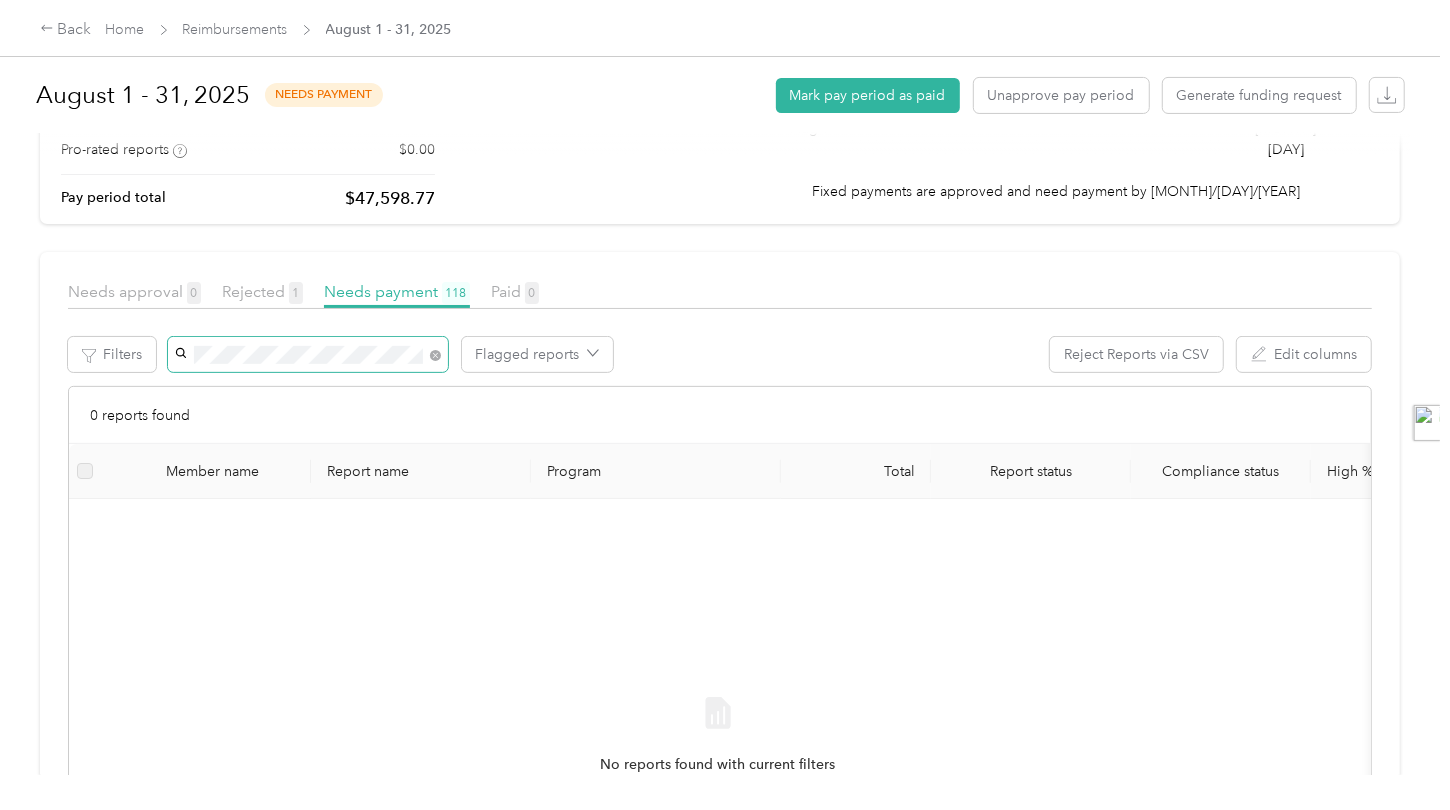 scroll, scrollTop: 372, scrollLeft: 0, axis: vertical 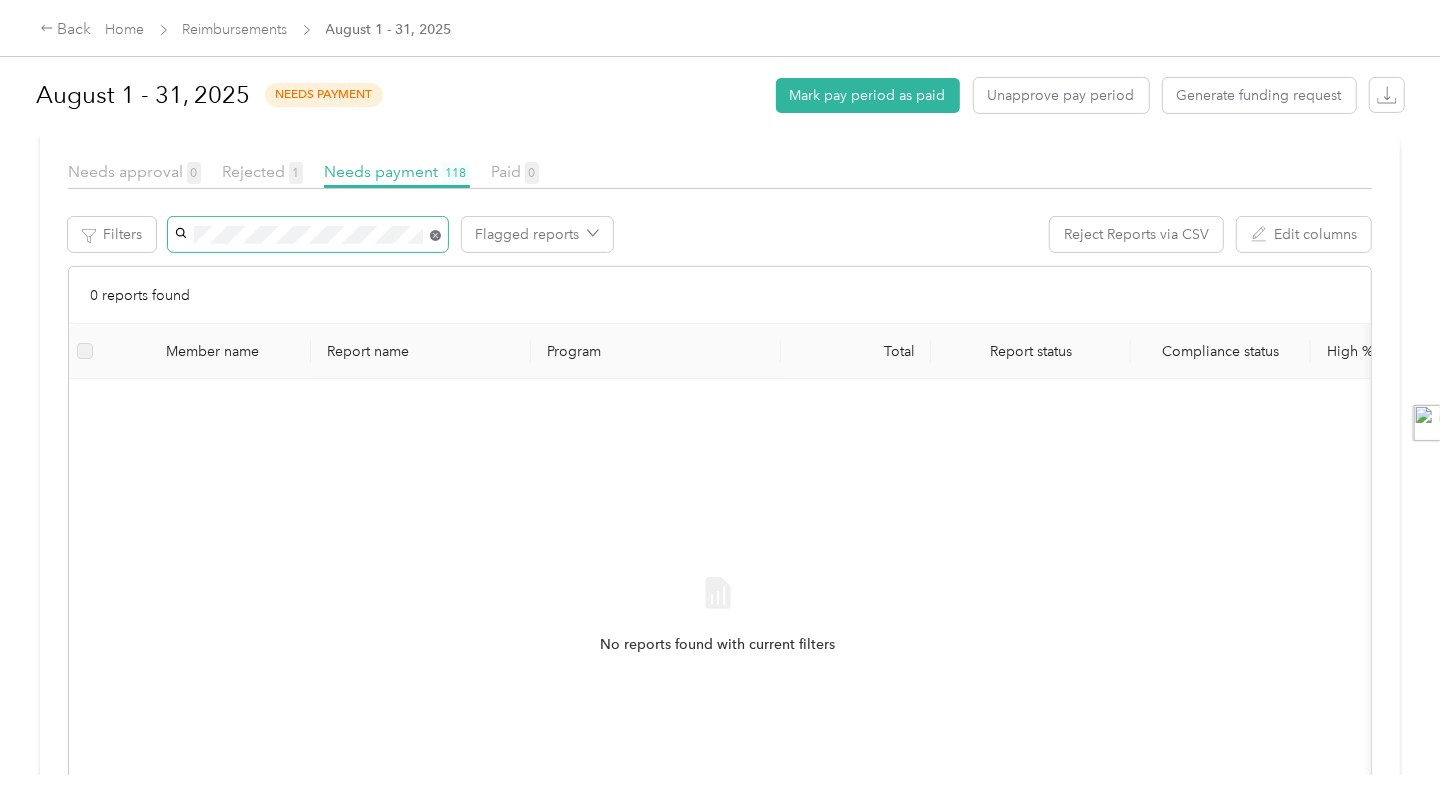 click 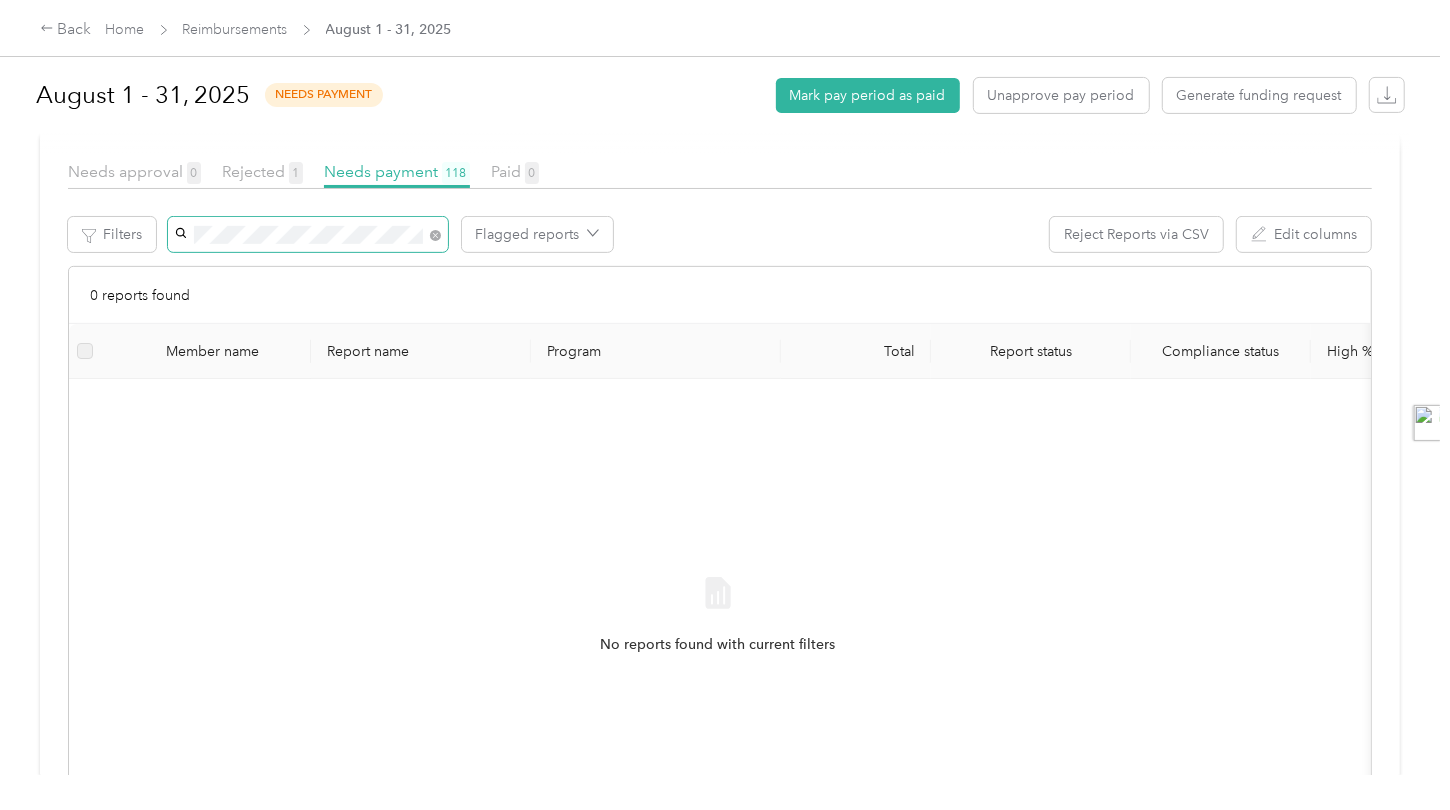 click on "Barbara E. Stewart" at bounding box center [307, 270] 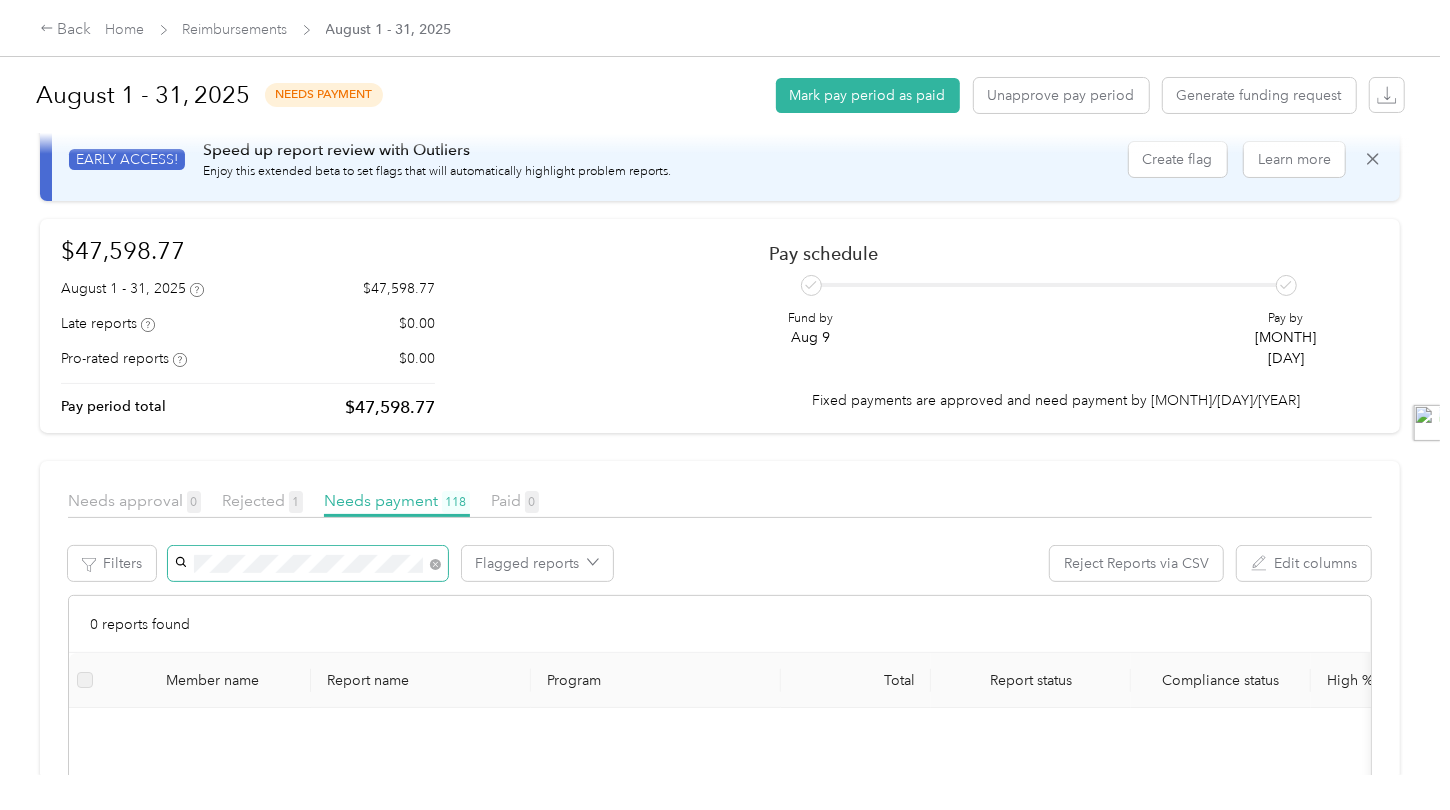 scroll, scrollTop: 0, scrollLeft: 0, axis: both 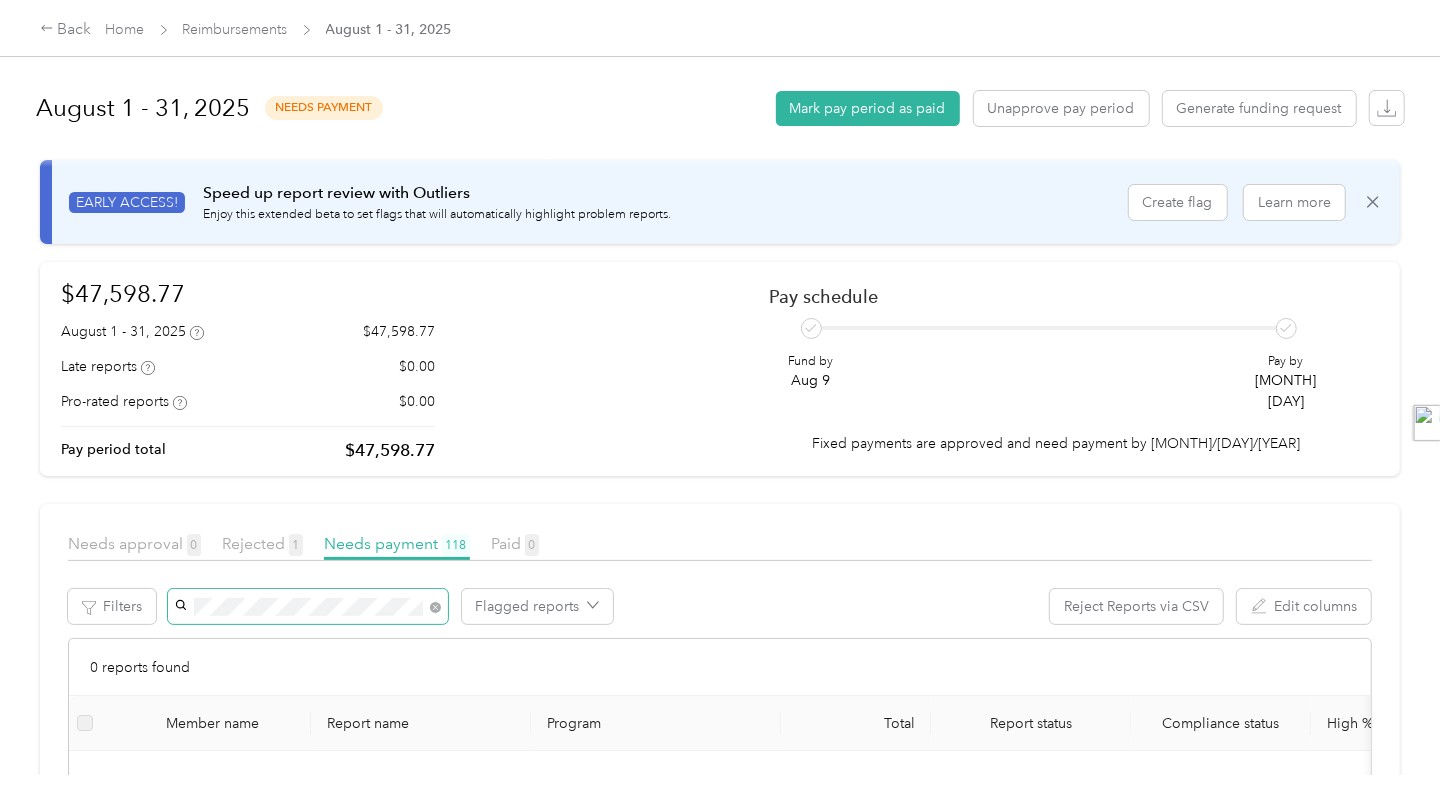 click on "$47,598.77 August 1 - 31, 2025   $47,598.77 Late reports   $0.00 Pro-rated reports   $0.00 Pay period total $47,598.77 Pay schedule Fund by Aug 9 Pay by Aug 16 Fixed payments are approved and need payment by 8/9/2025" at bounding box center [720, 369] 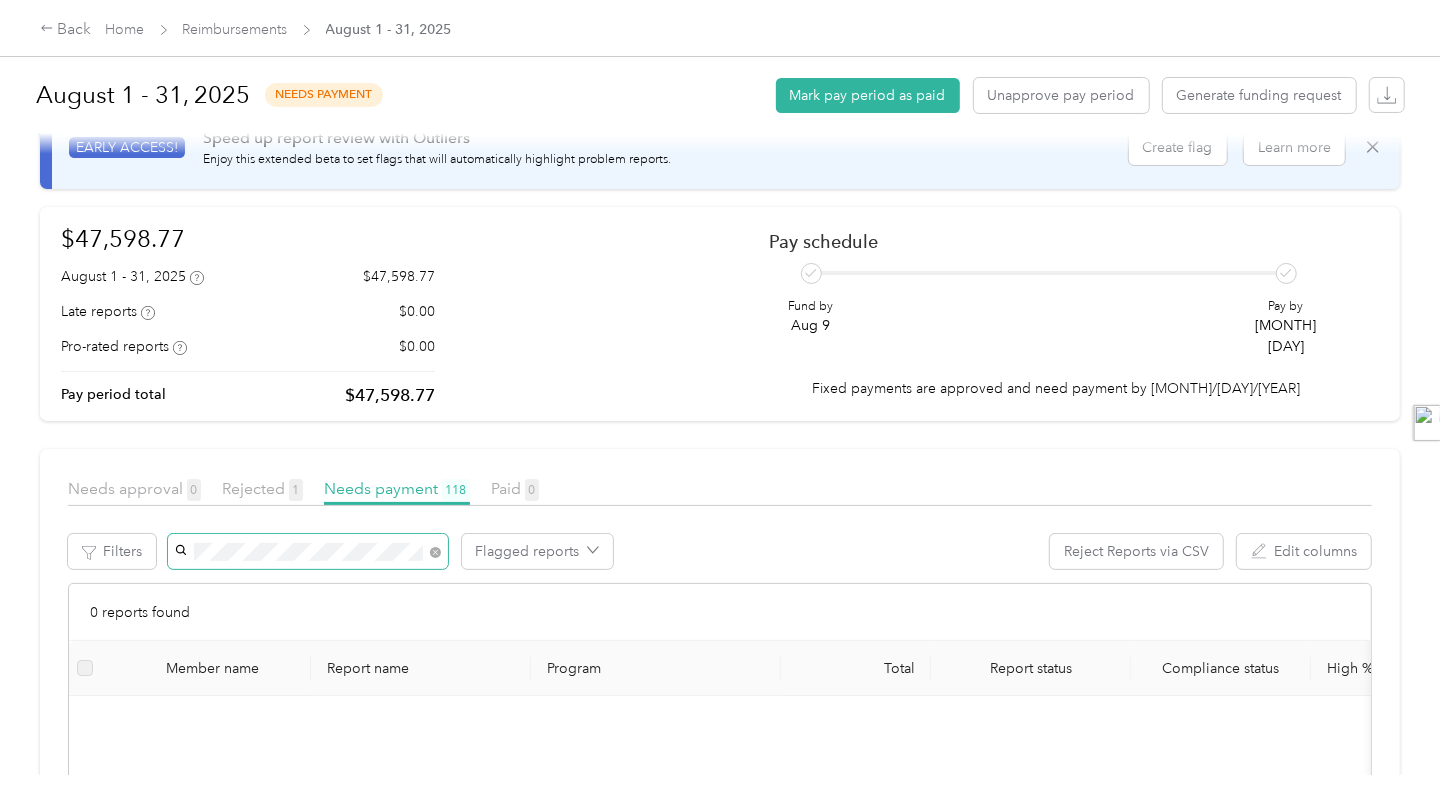 scroll, scrollTop: 0, scrollLeft: 0, axis: both 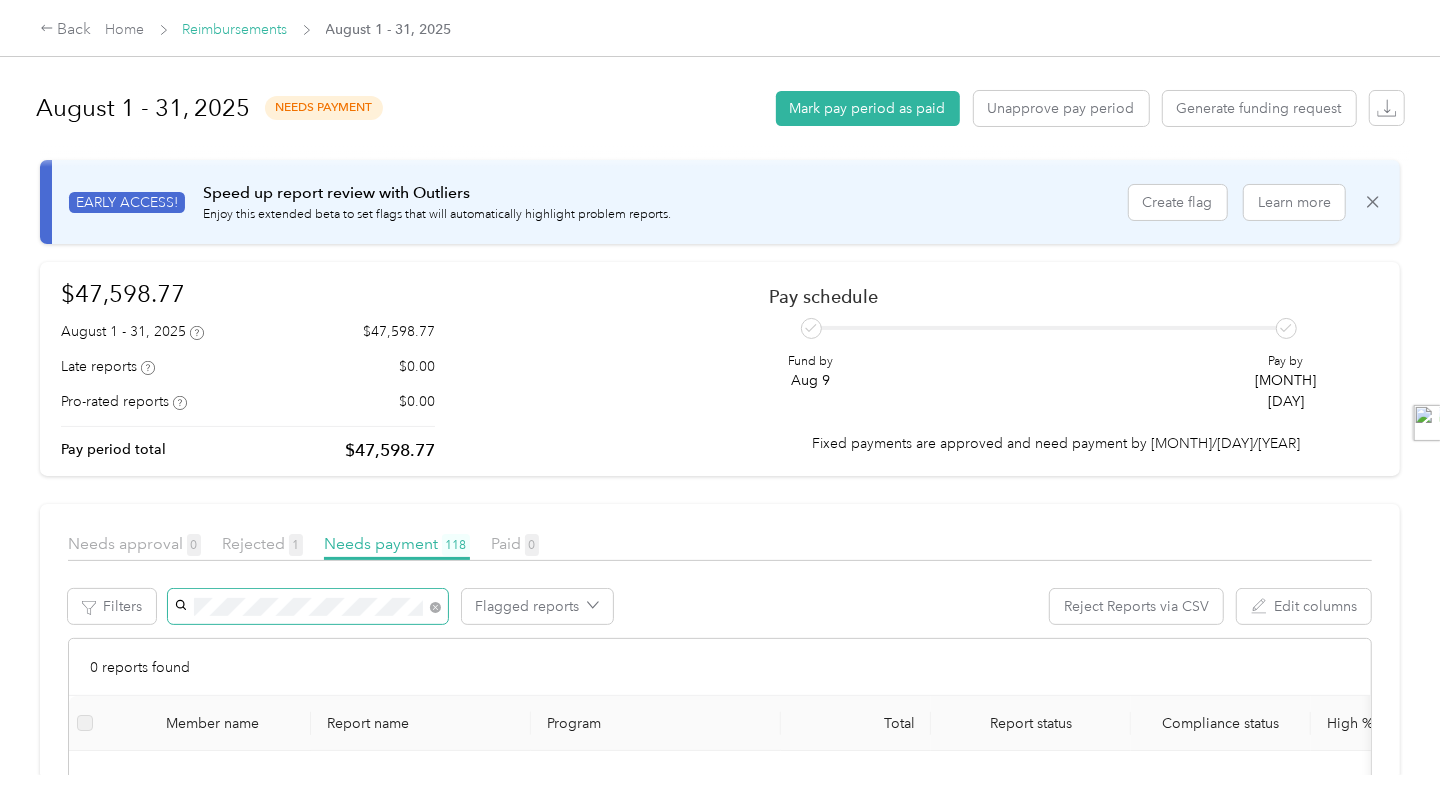 click on "Reimbursements" at bounding box center [235, 29] 